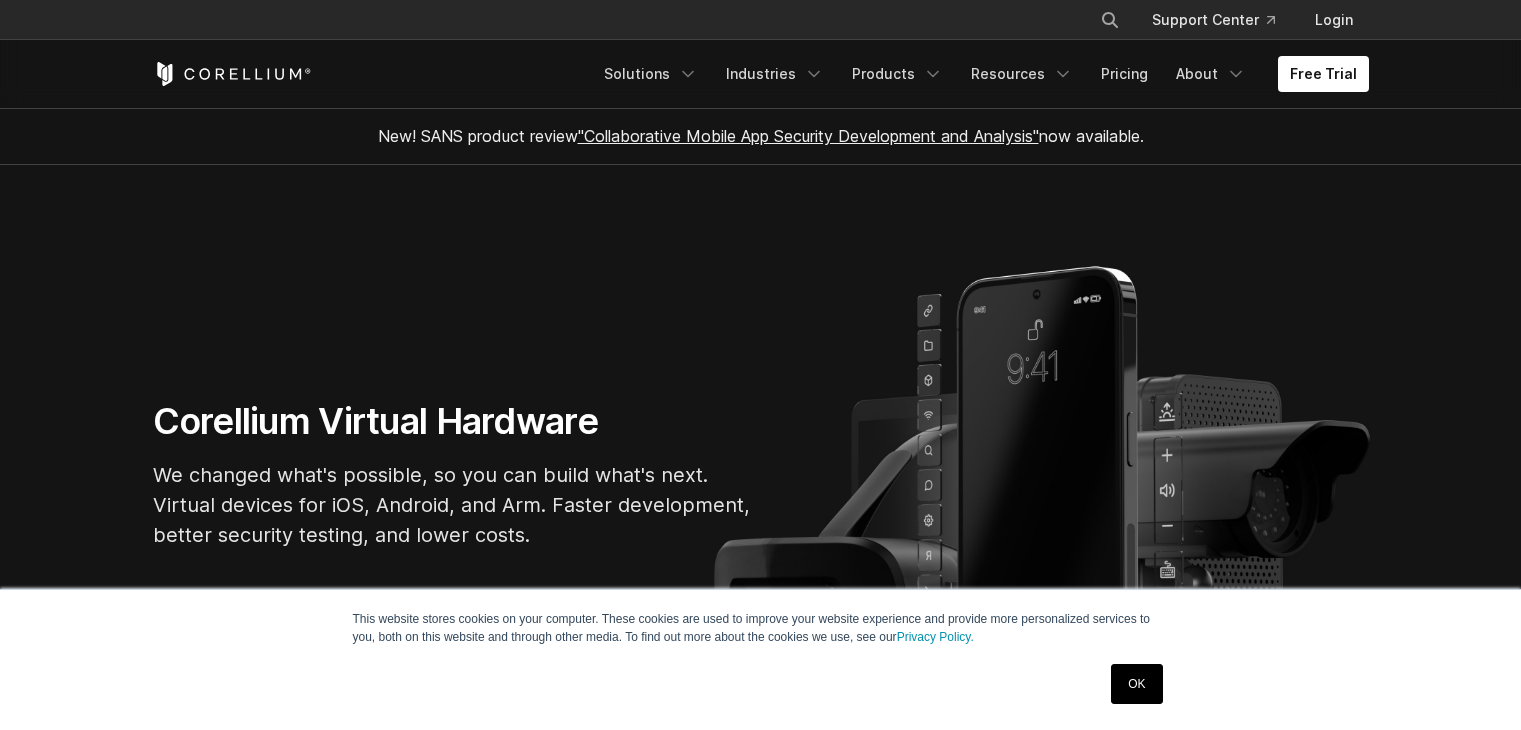 scroll, scrollTop: 0, scrollLeft: 0, axis: both 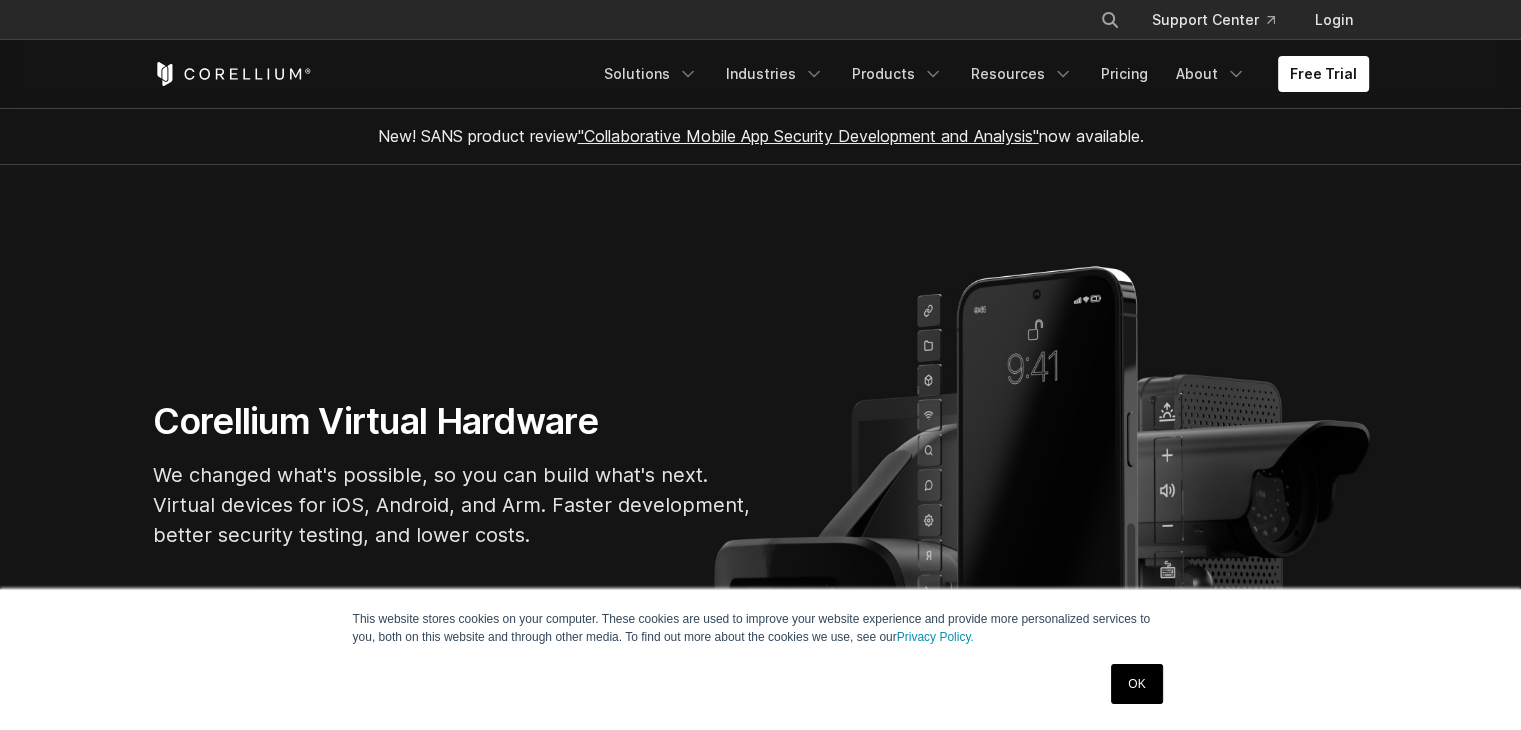 click on "OK" at bounding box center (1136, 684) 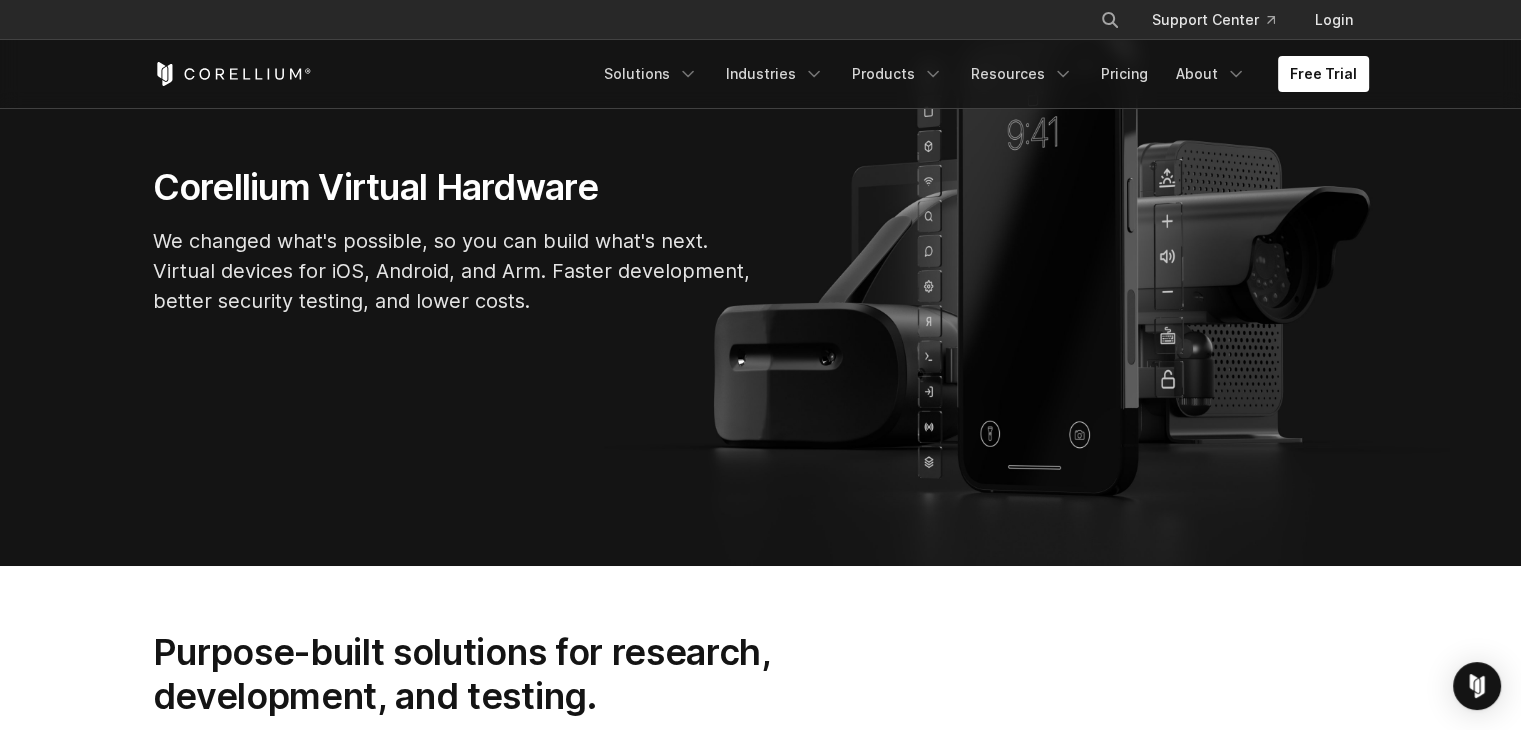 scroll, scrollTop: 227, scrollLeft: 0, axis: vertical 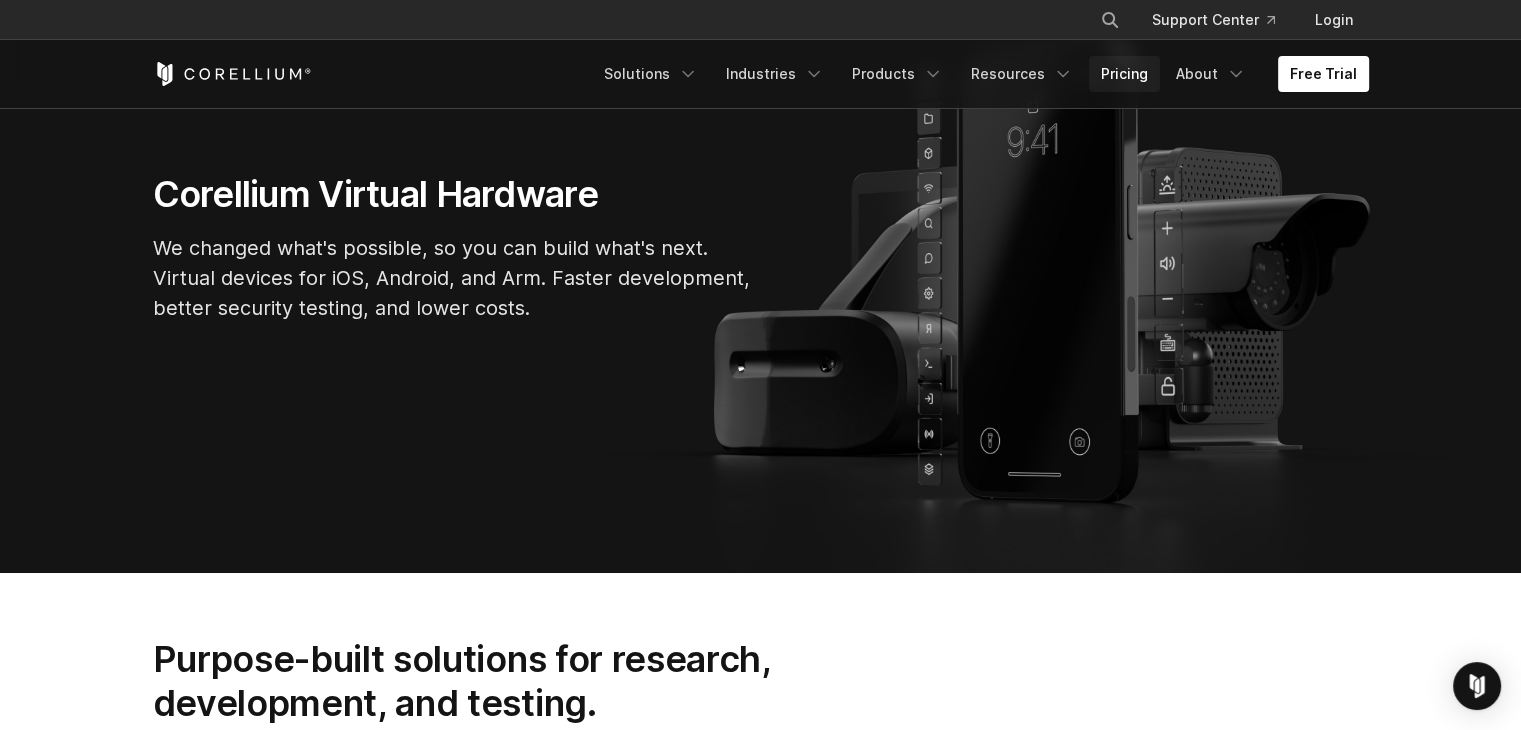 click on "Pricing" at bounding box center (1124, 74) 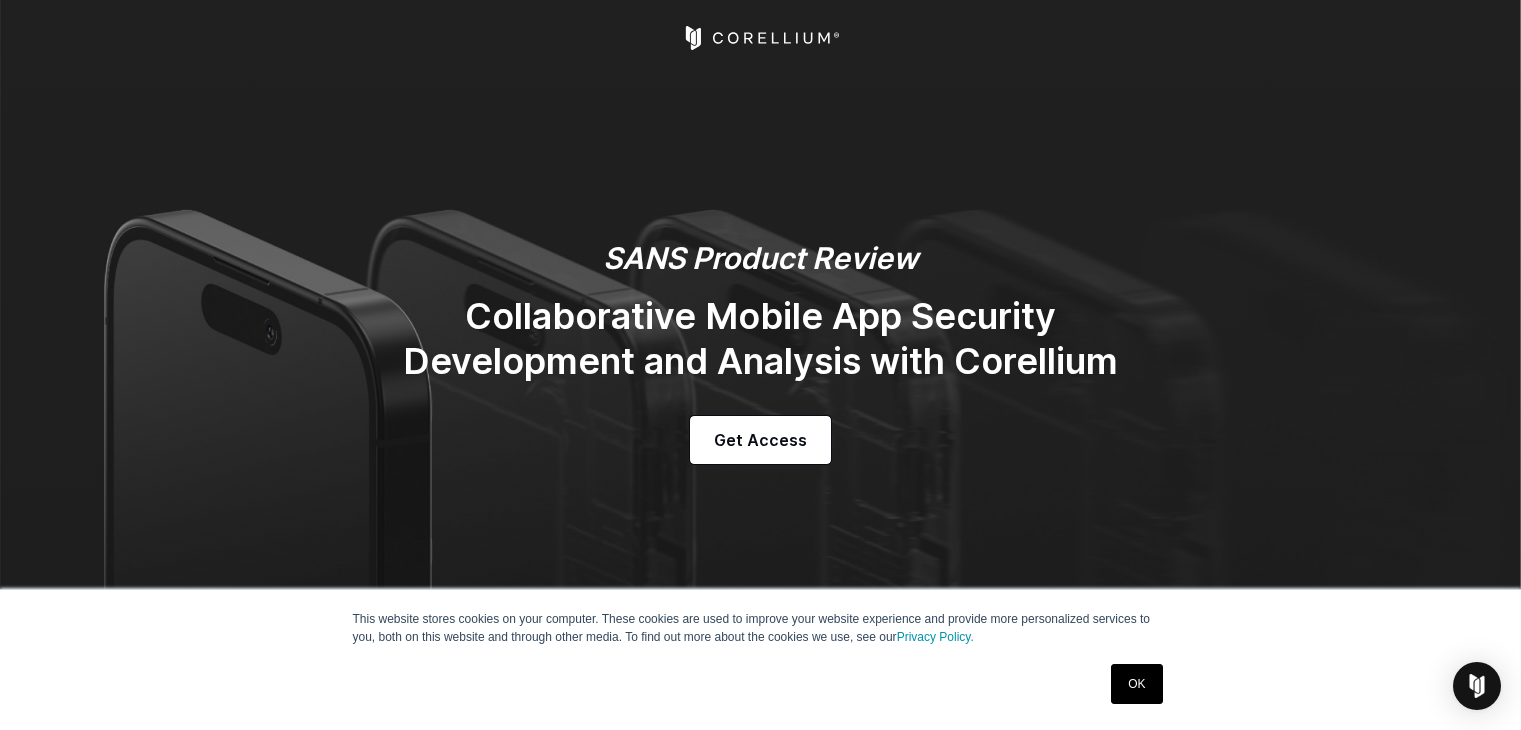 scroll, scrollTop: 0, scrollLeft: 0, axis: both 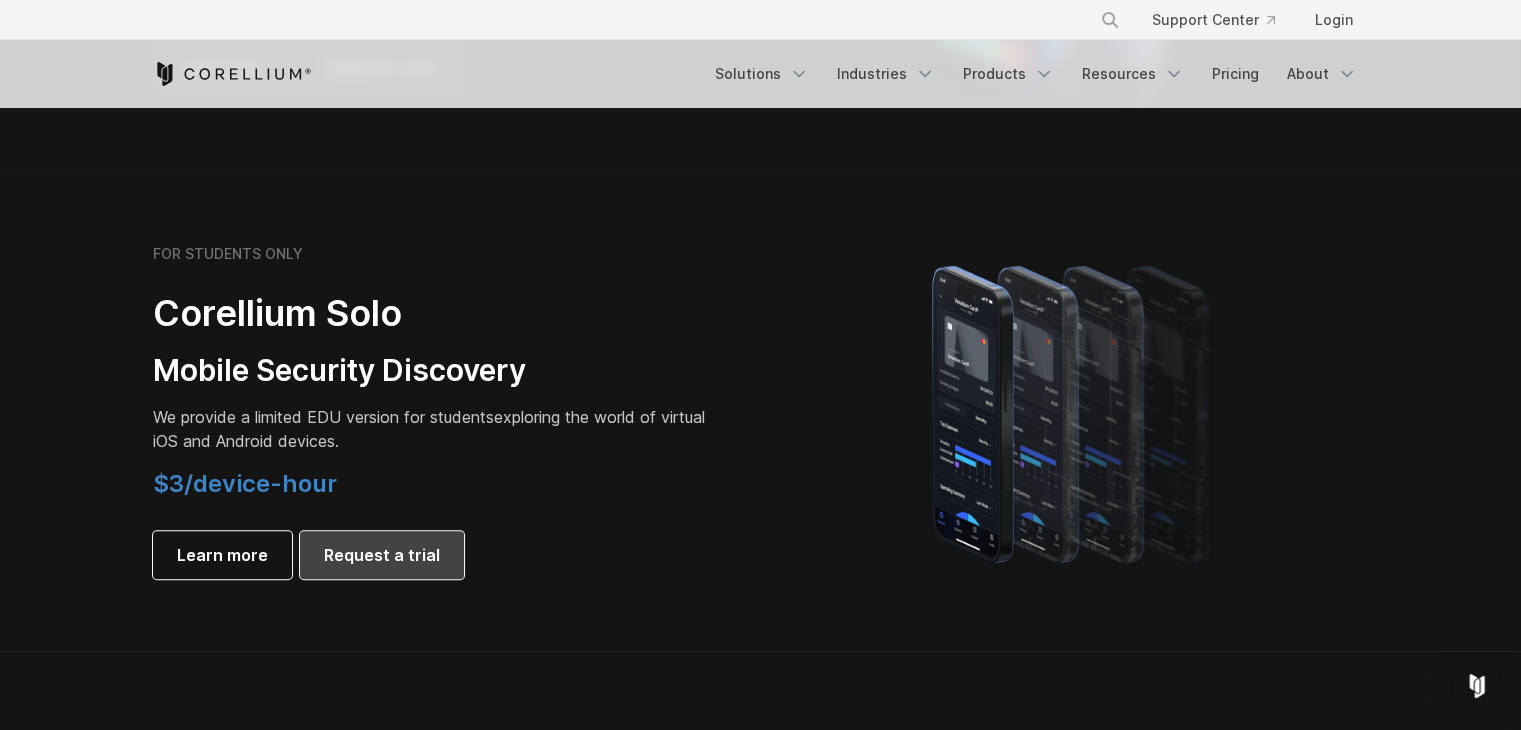 click on "Request a trial" at bounding box center (382, 555) 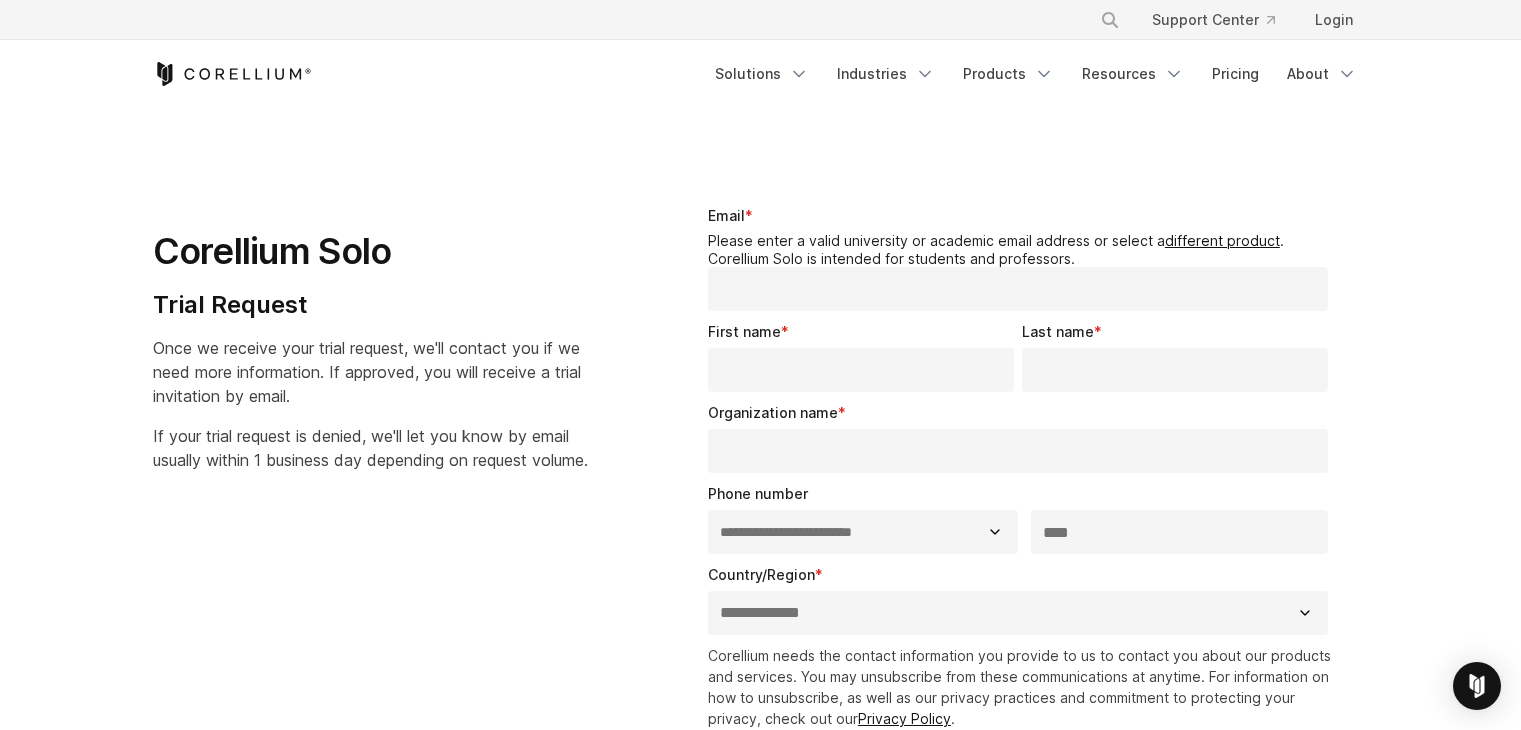 select on "**" 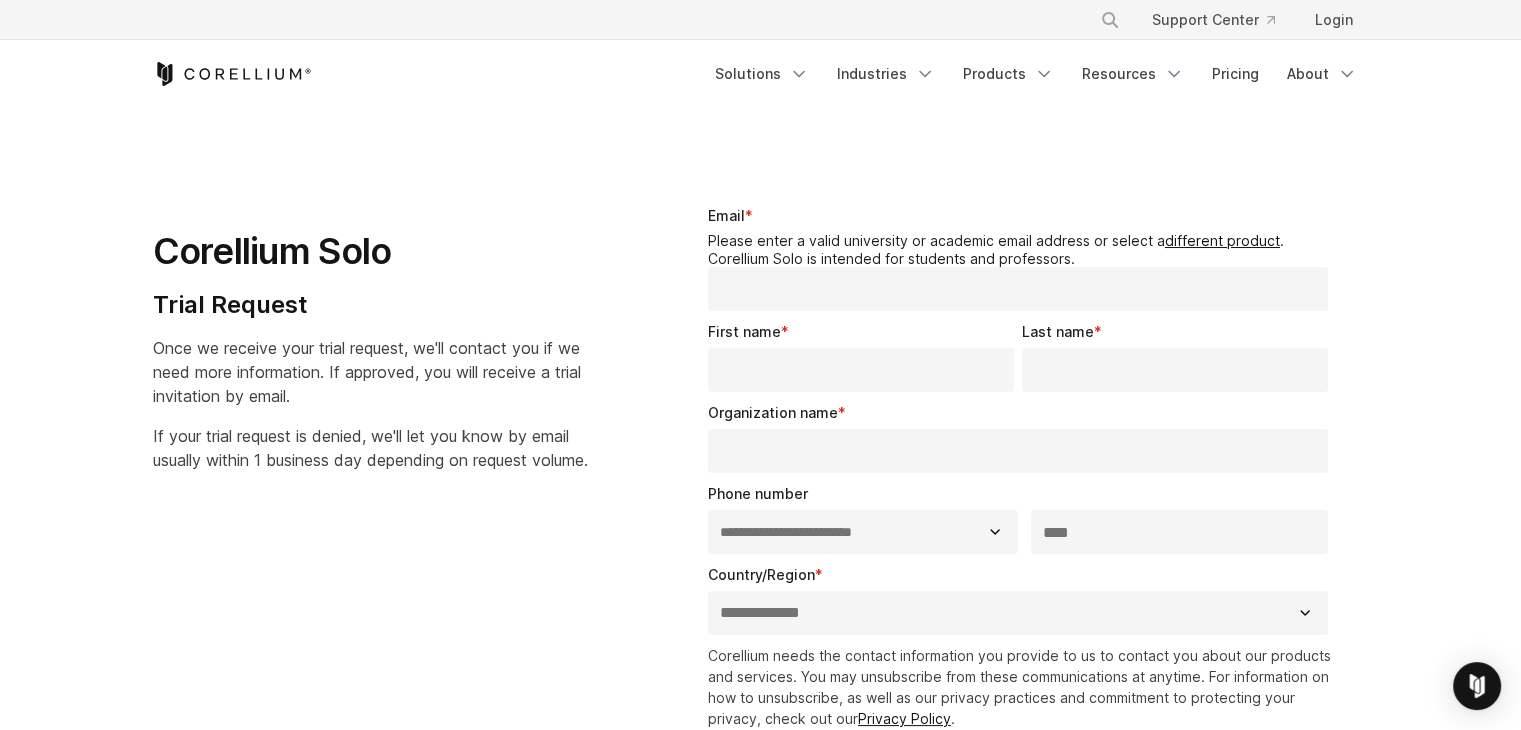 scroll, scrollTop: 0, scrollLeft: 0, axis: both 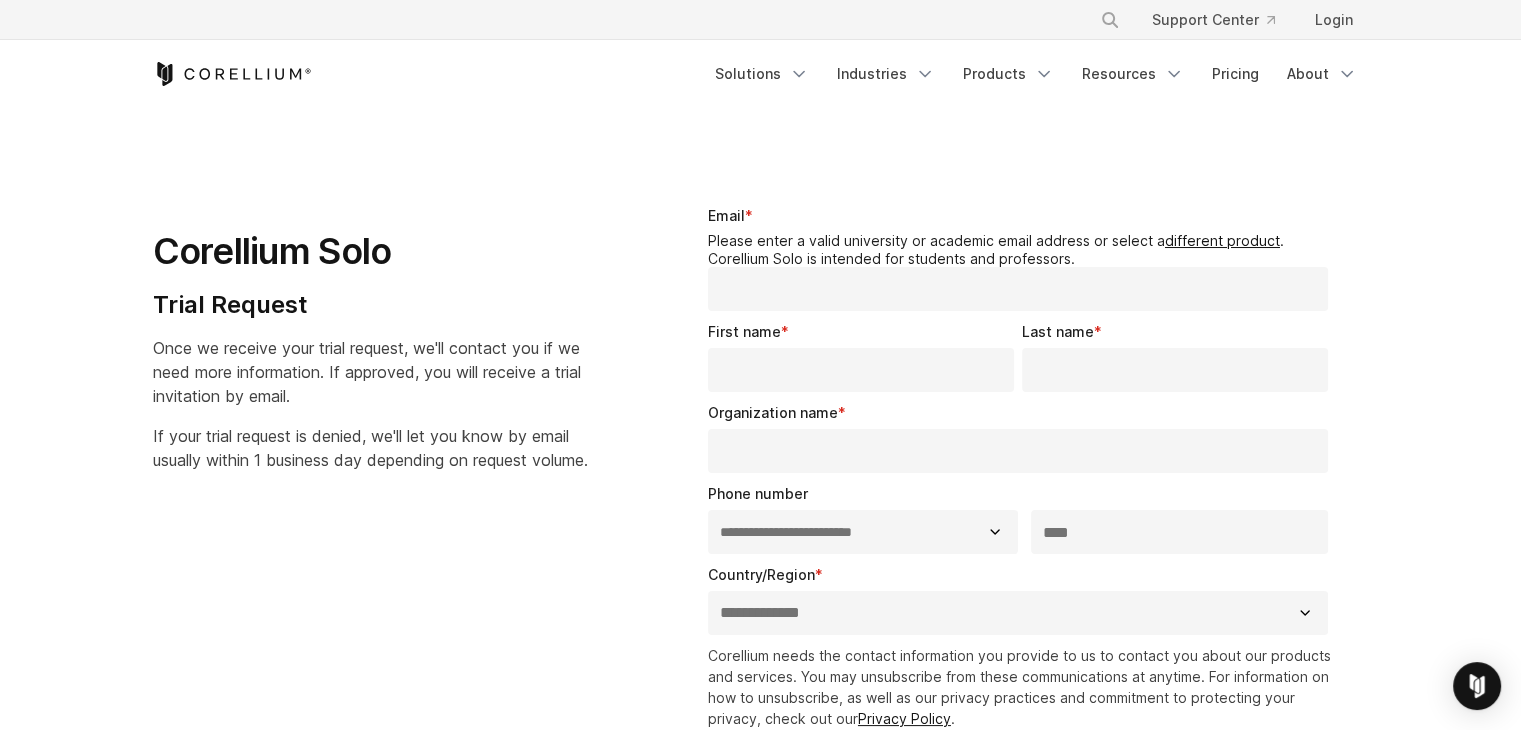 click on "Email *" at bounding box center [1018, 289] 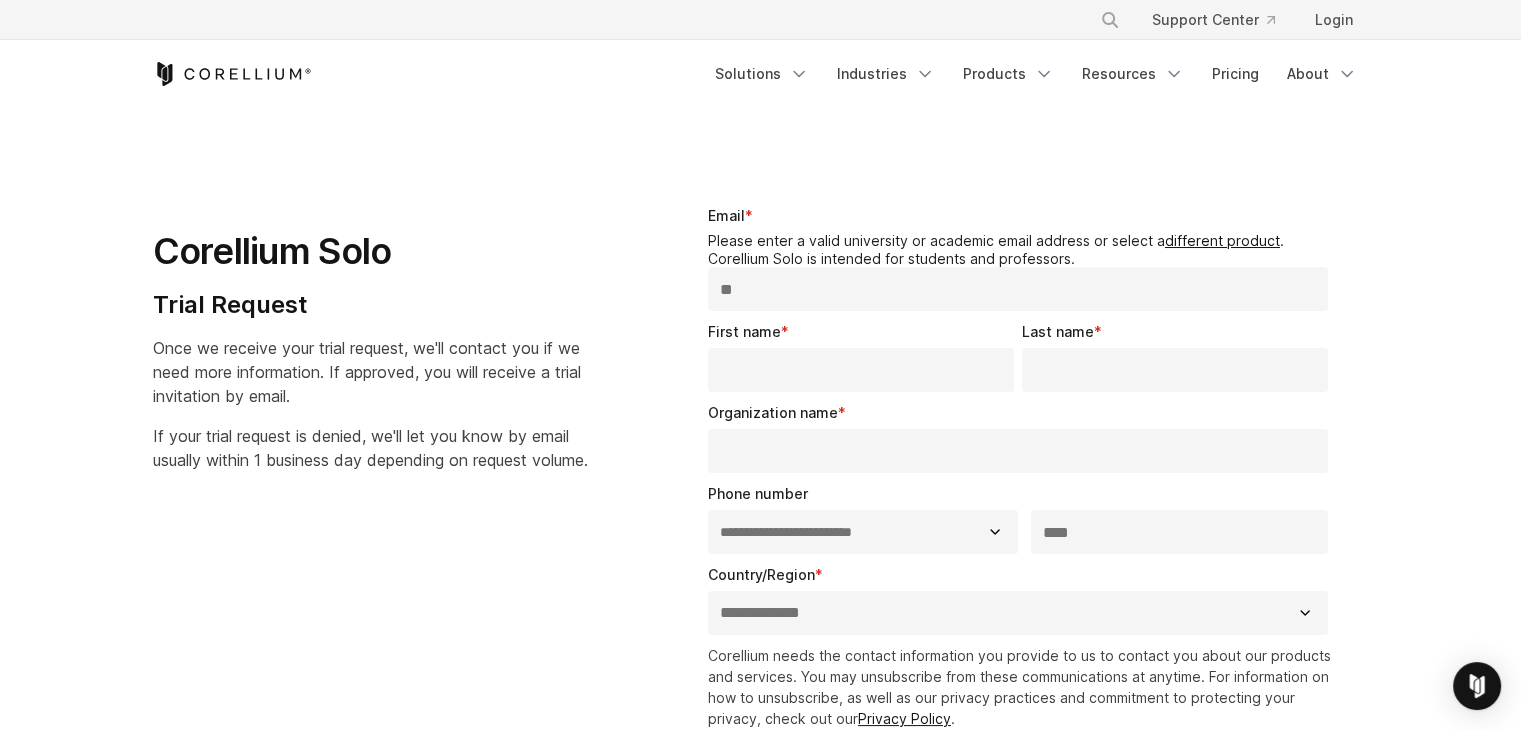 type on "*" 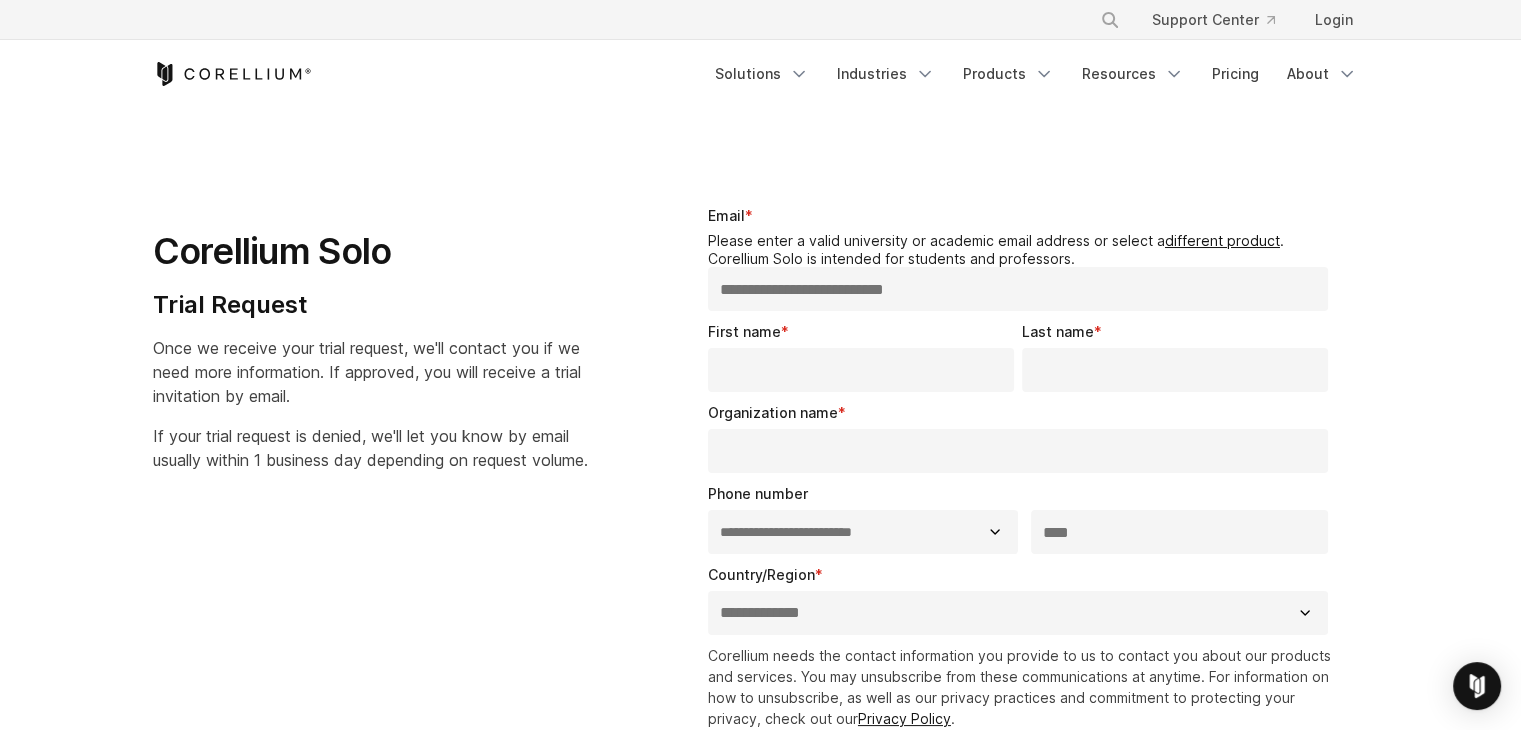 type on "**********" 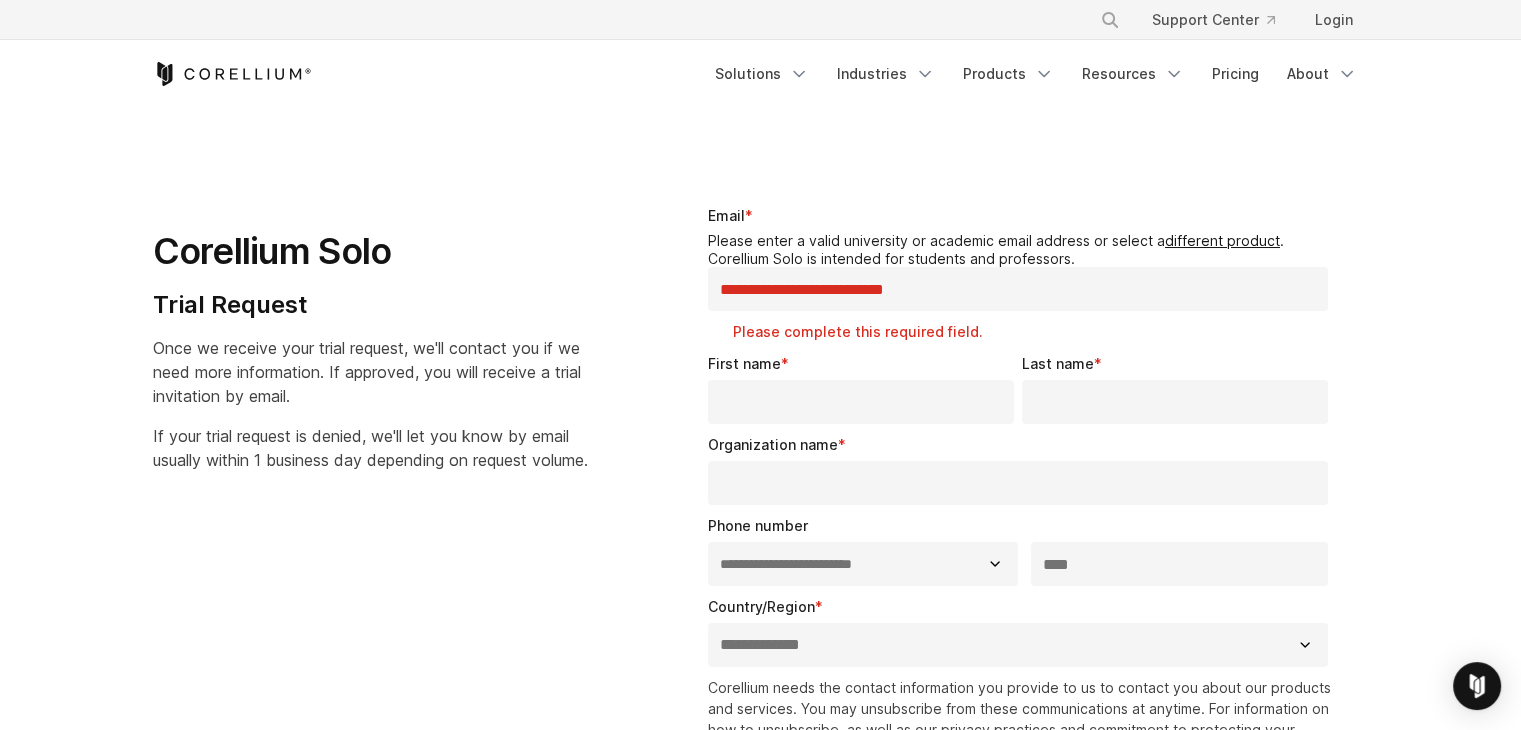 click on "**********" at bounding box center (1018, 289) 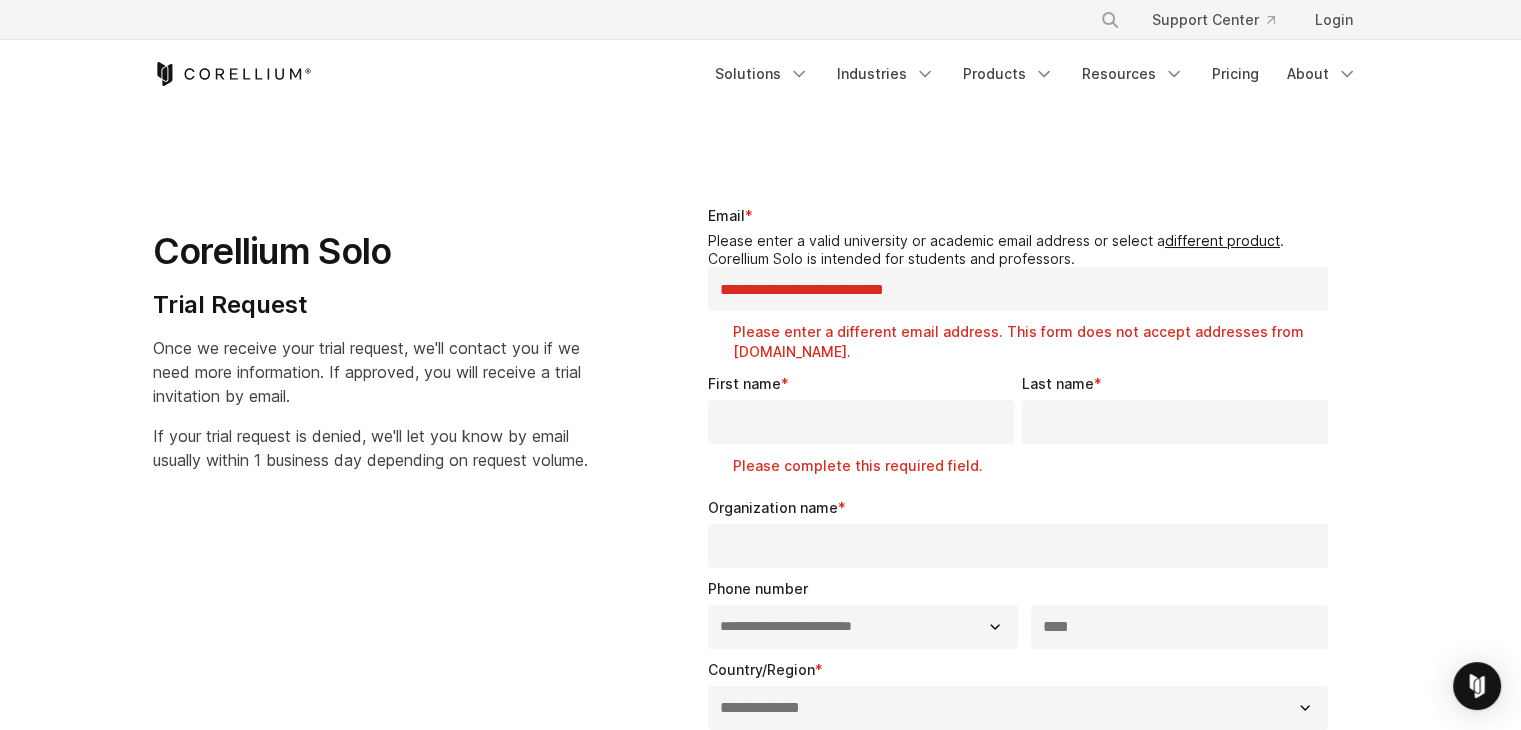 type on "**********" 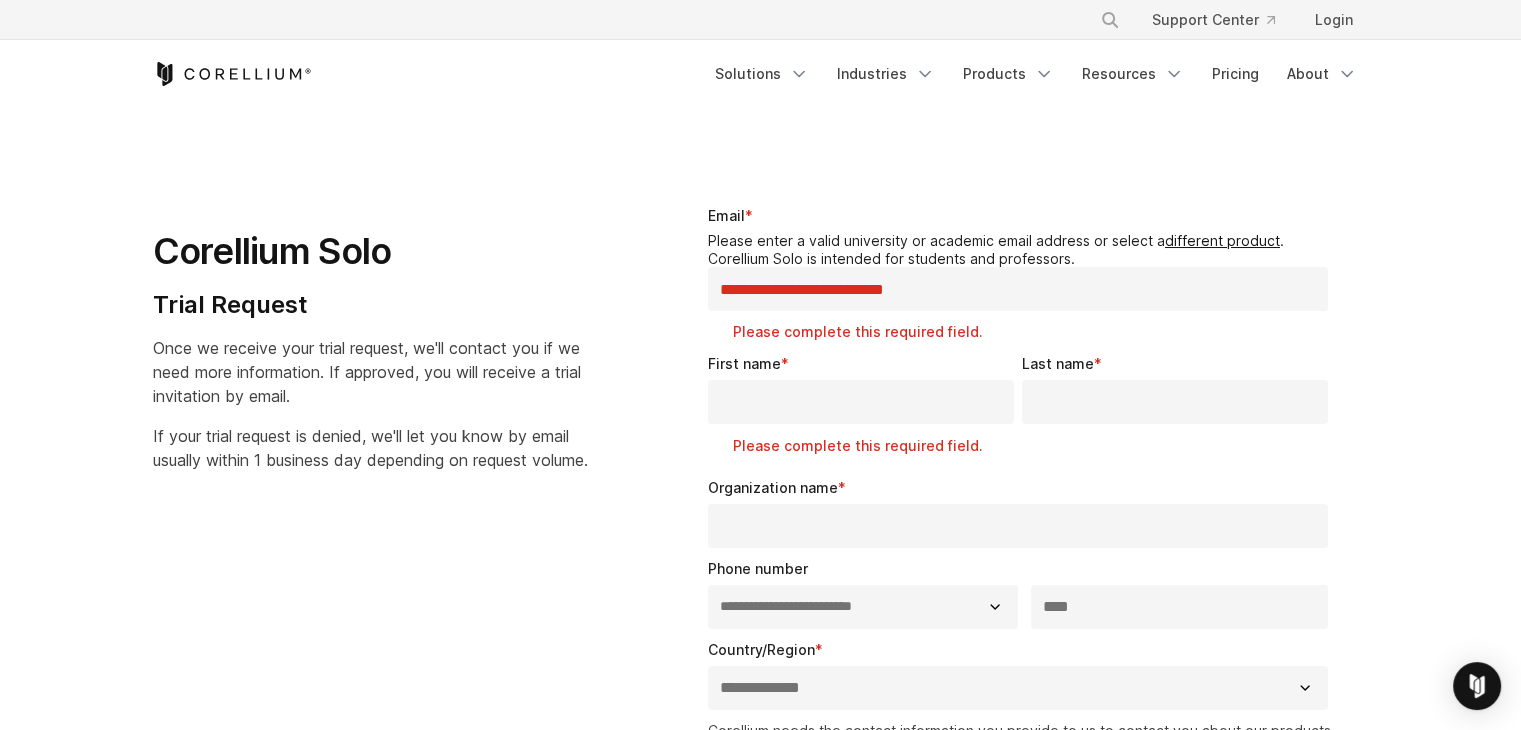 drag, startPoint x: 826, startPoint y: 334, endPoint x: 839, endPoint y: 321, distance: 18.384777 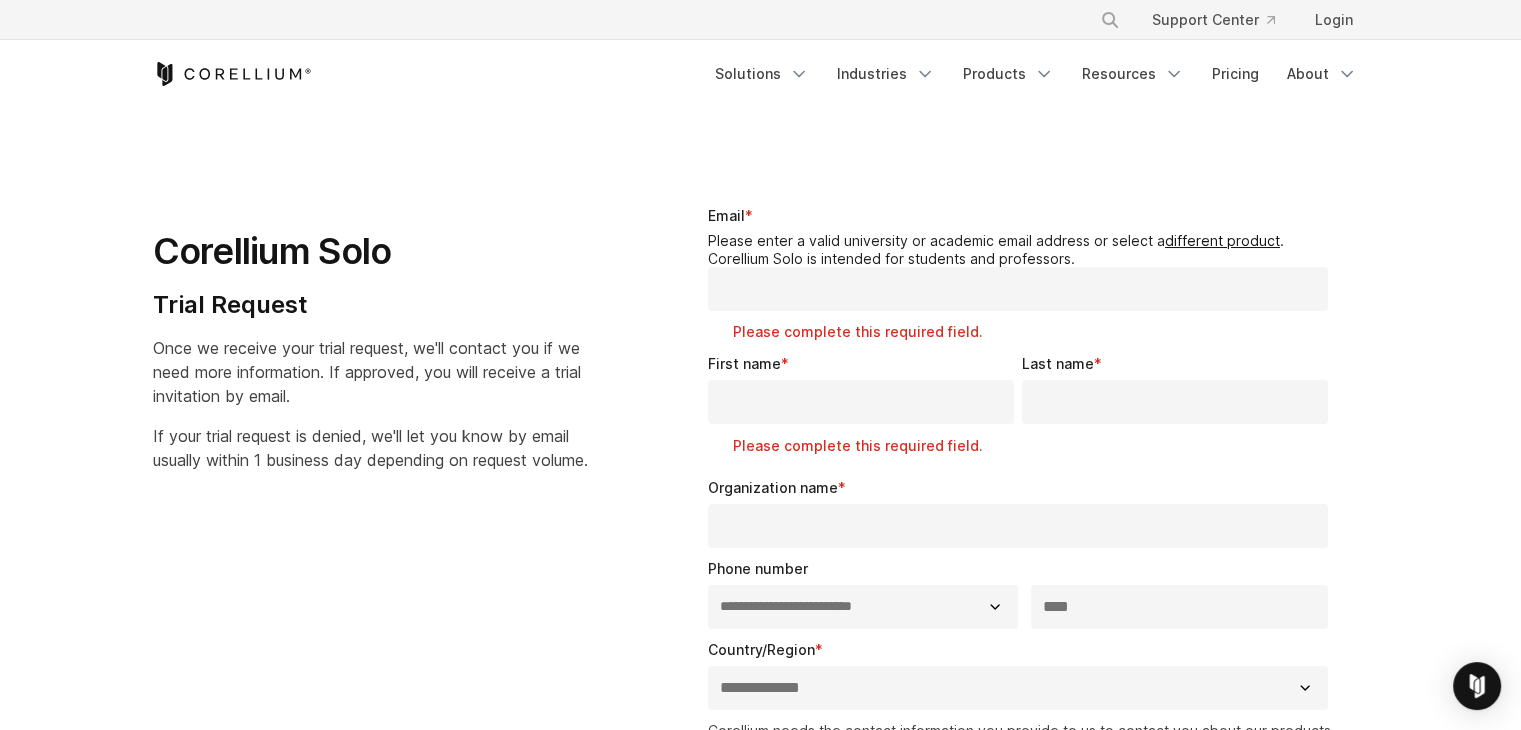 type on "**********" 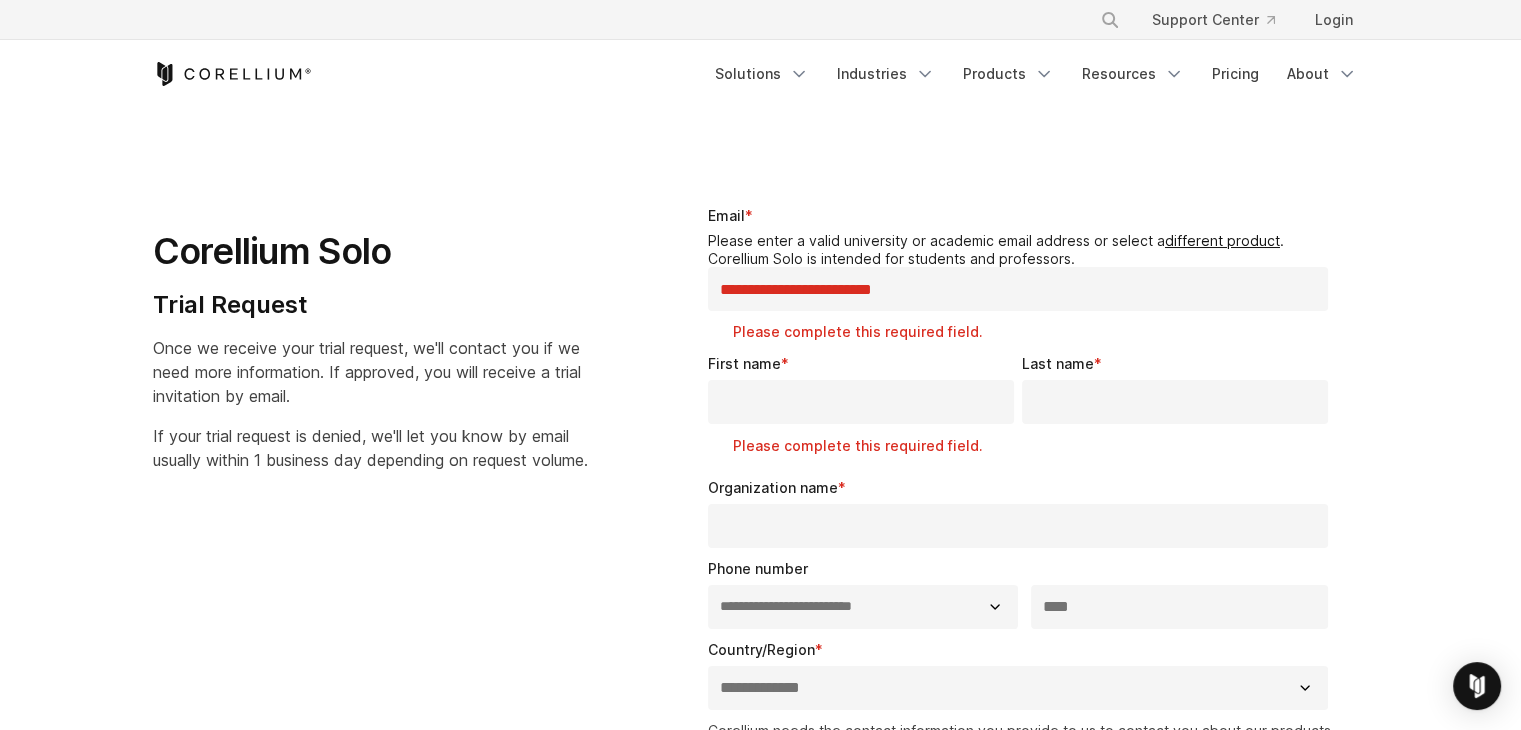 type 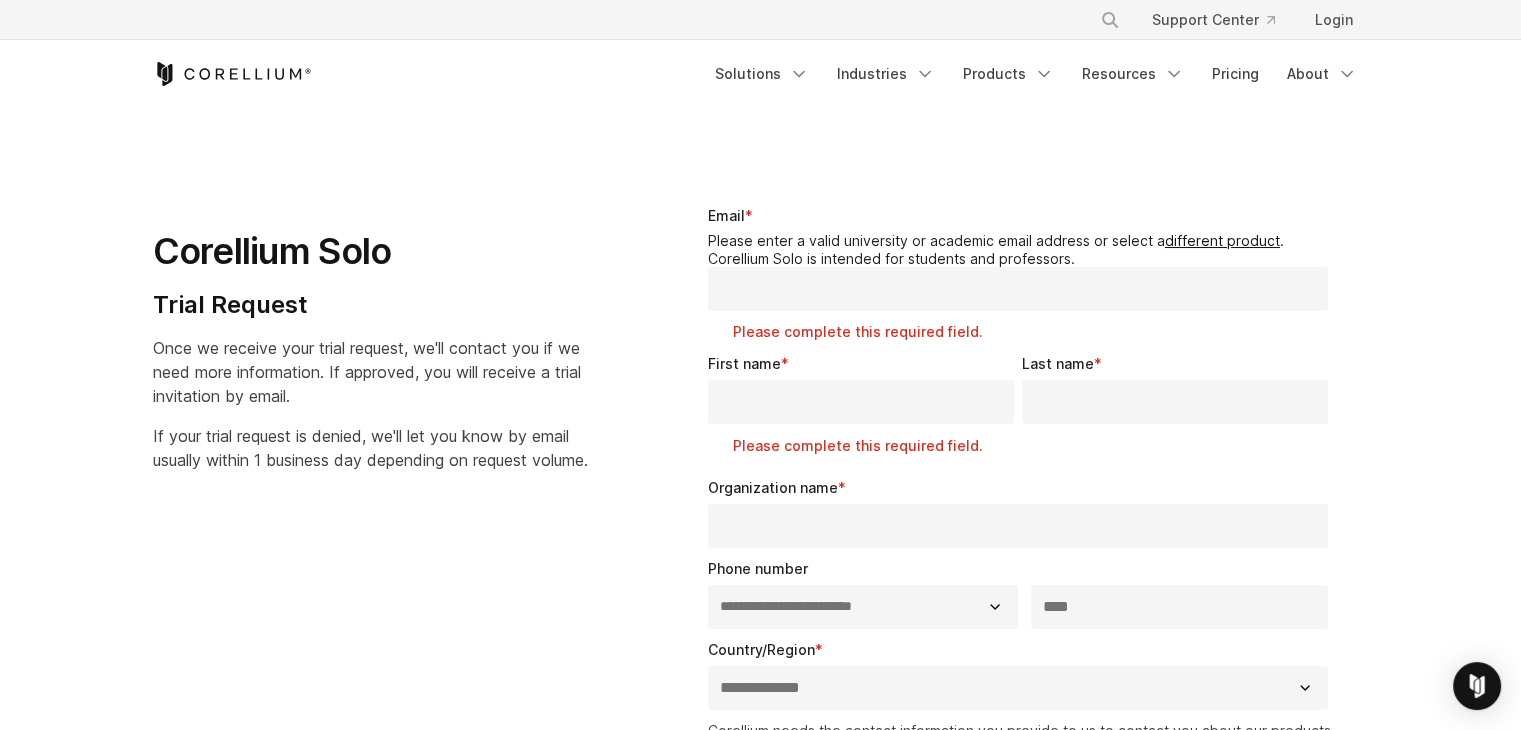 type on "********" 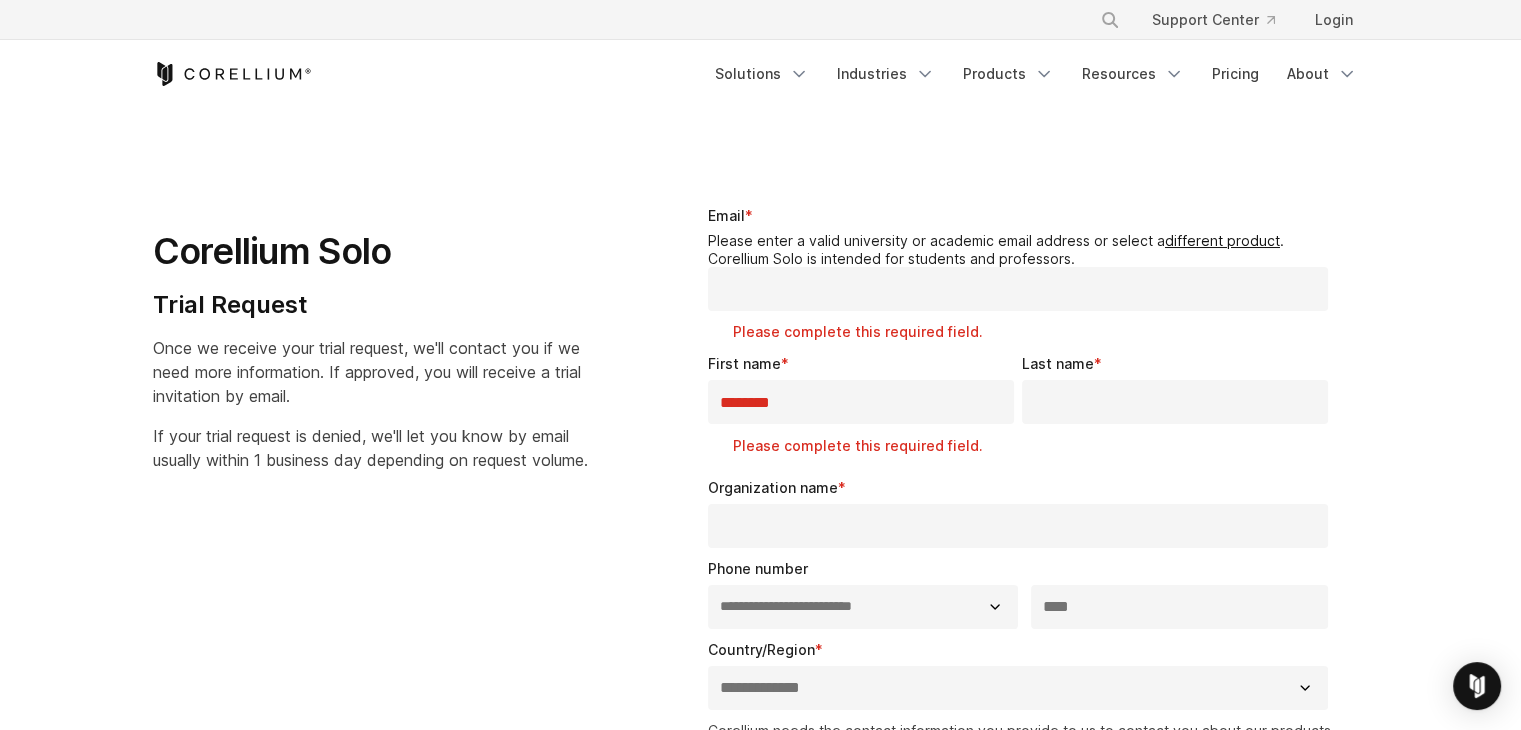 type on "******" 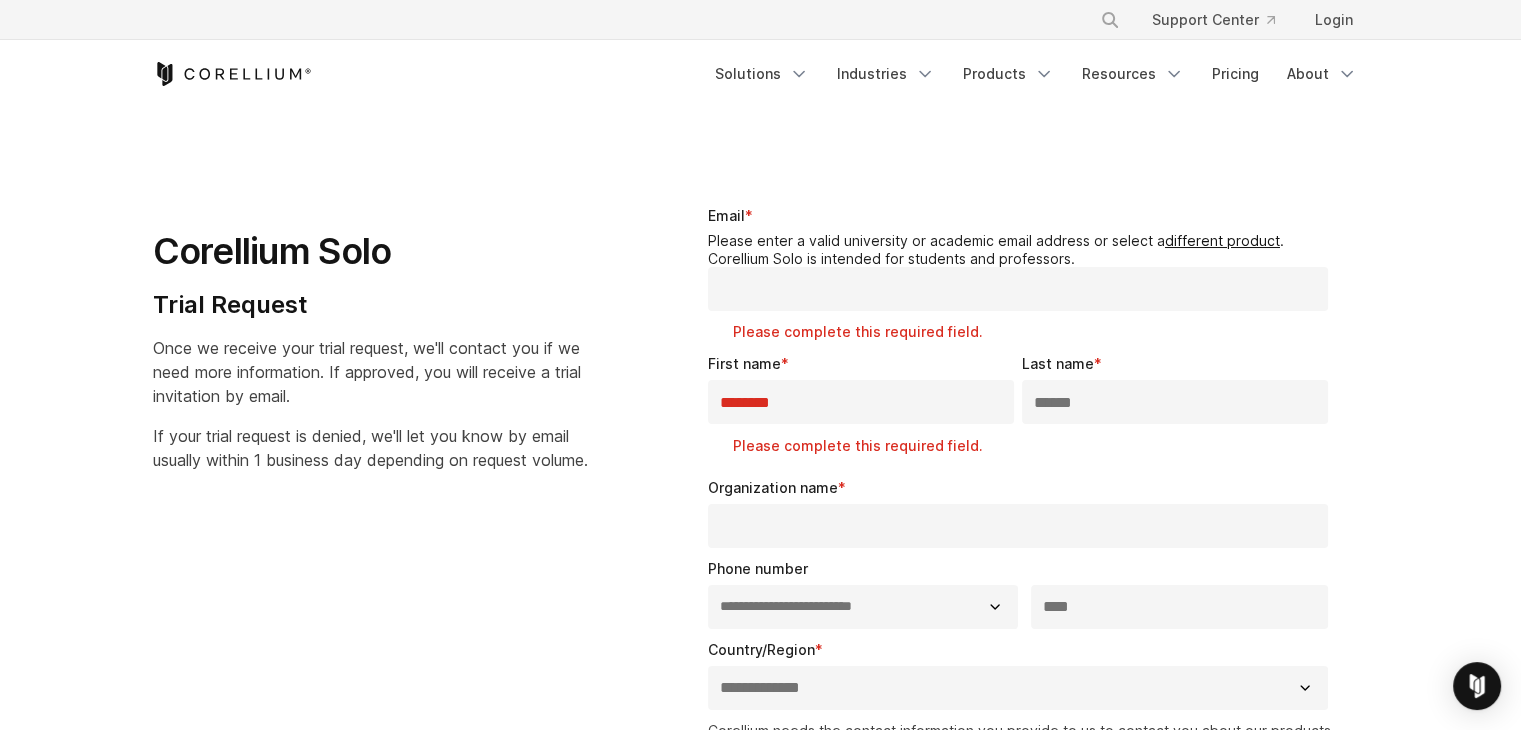 select on "*********" 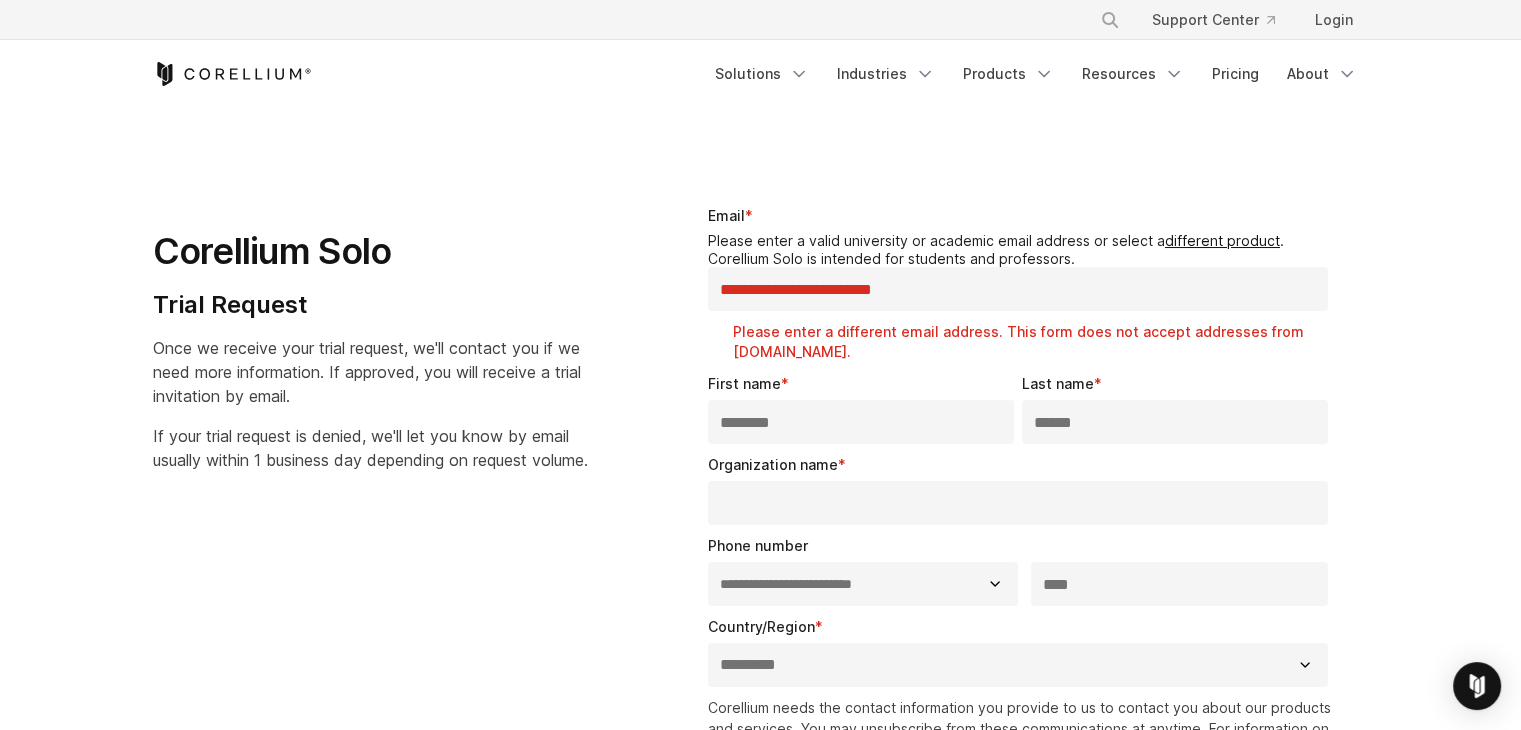 click on "**********" at bounding box center [1018, 289] 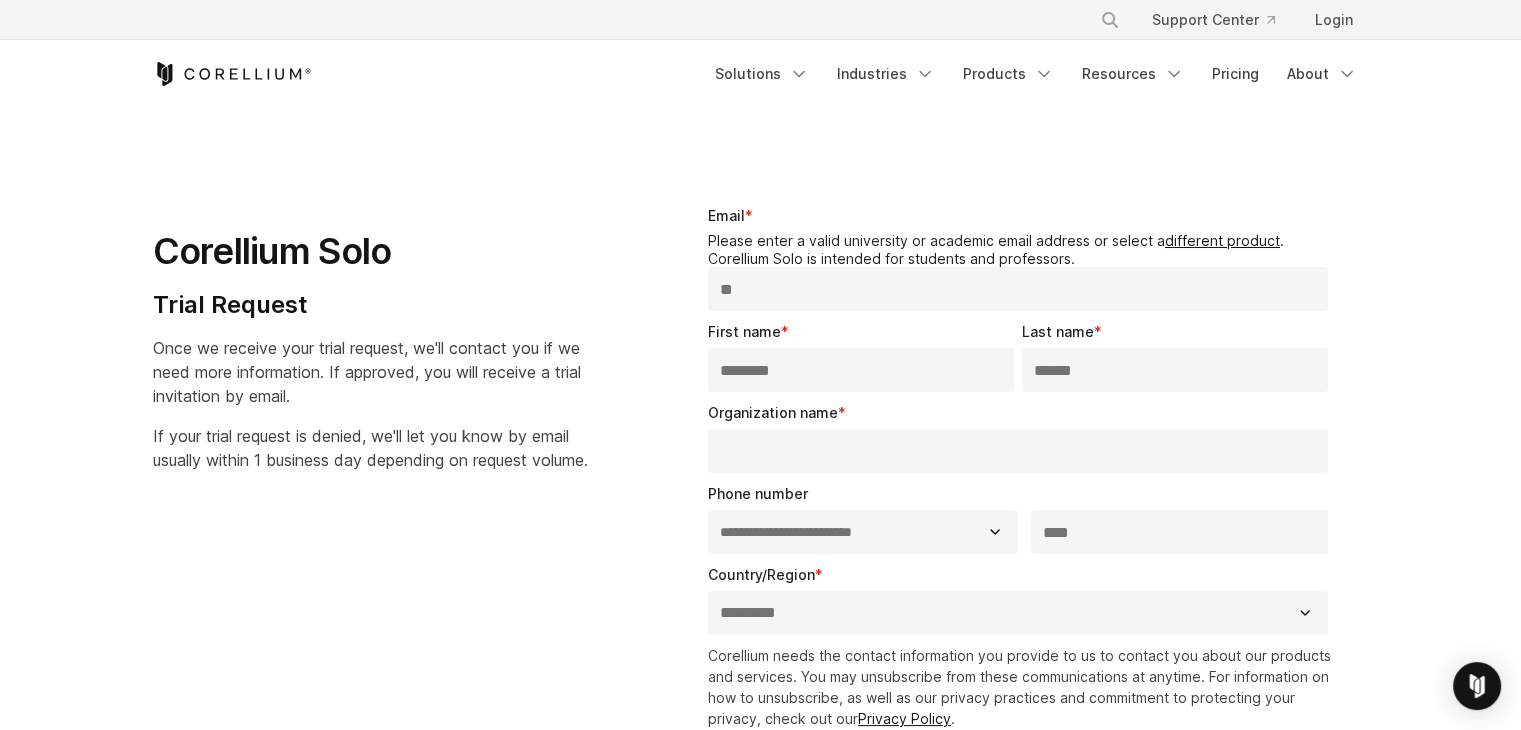 type on "*" 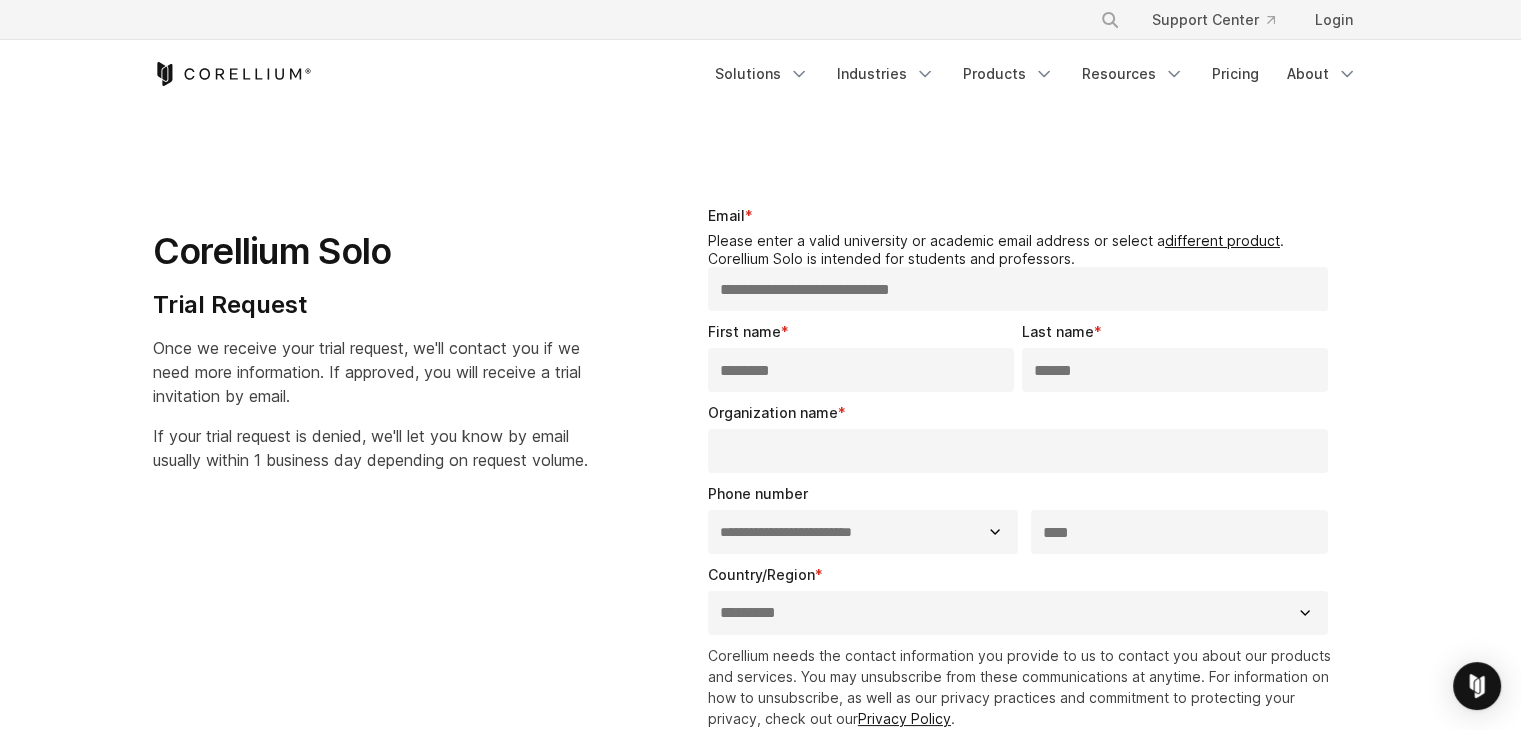 type on "**********" 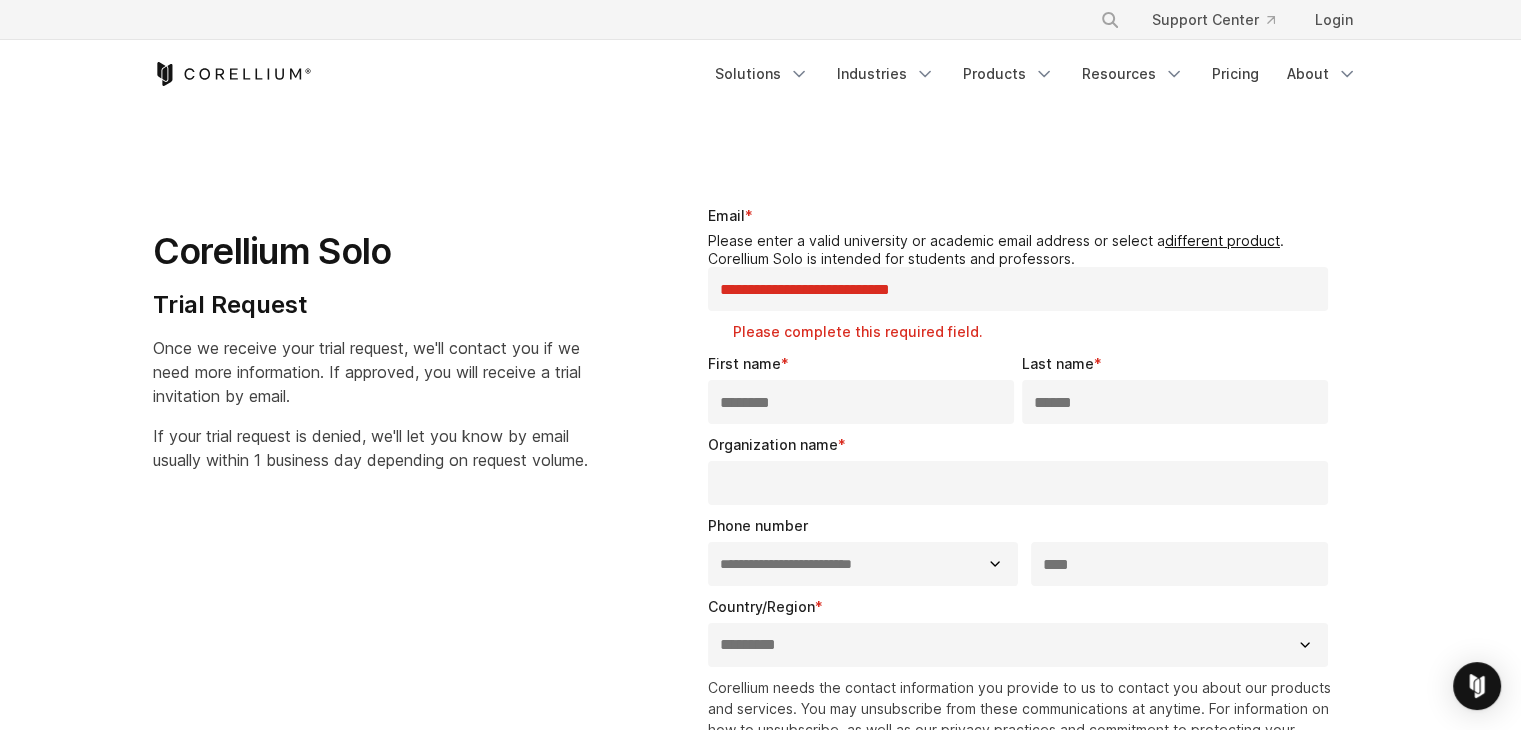 click on "**********" at bounding box center (1018, 289) 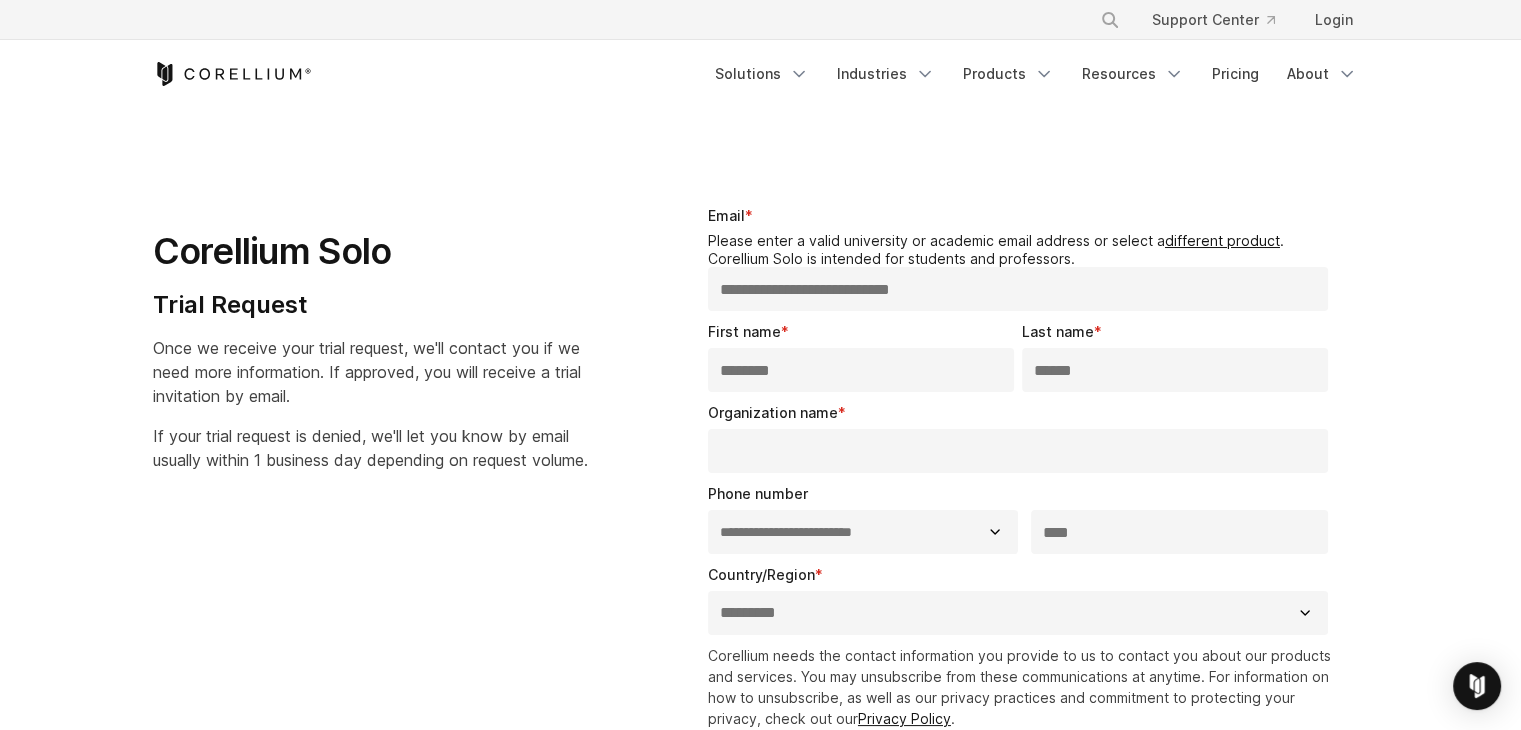 click on "**********" at bounding box center (1018, 289) 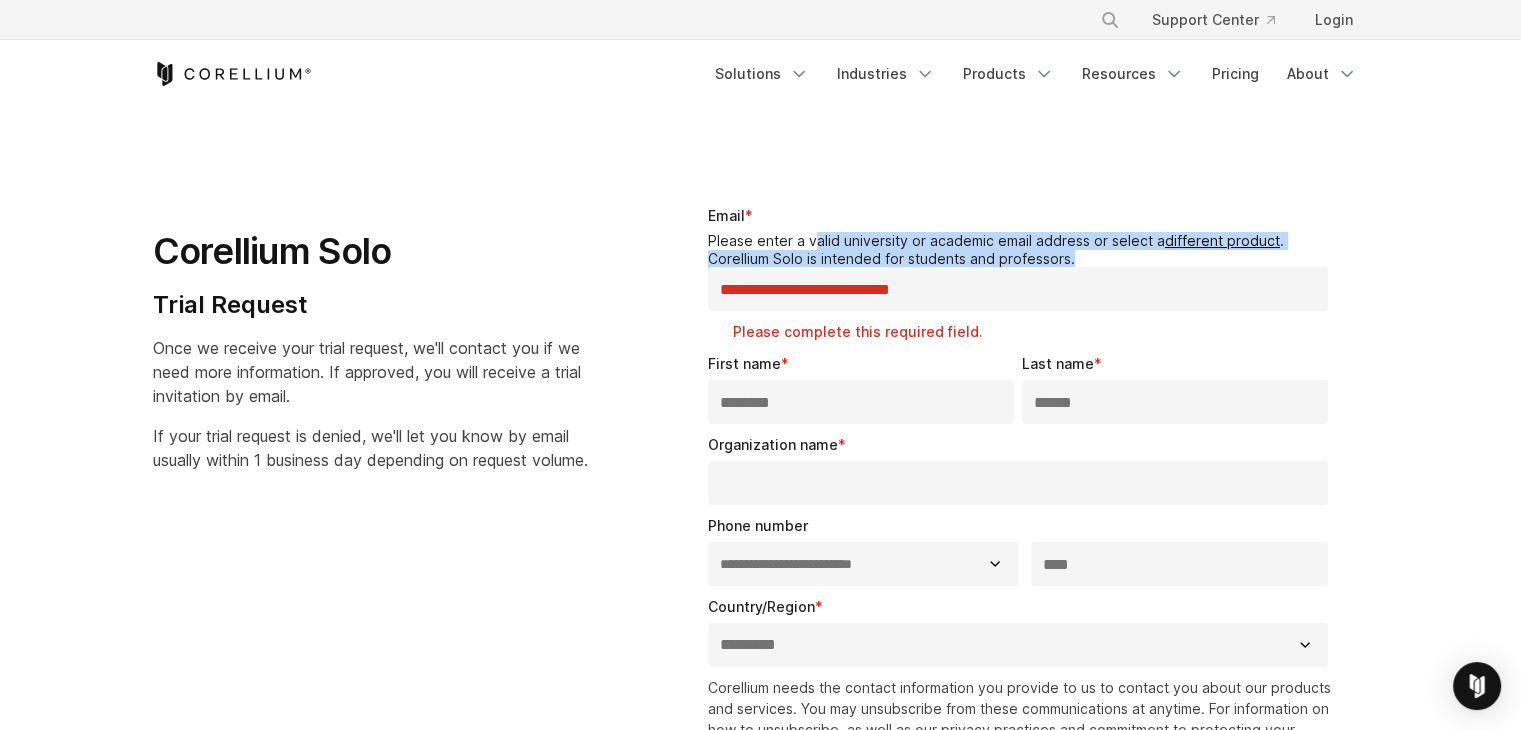 drag, startPoint x: 815, startPoint y: 242, endPoint x: 1132, endPoint y: 249, distance: 317.07727 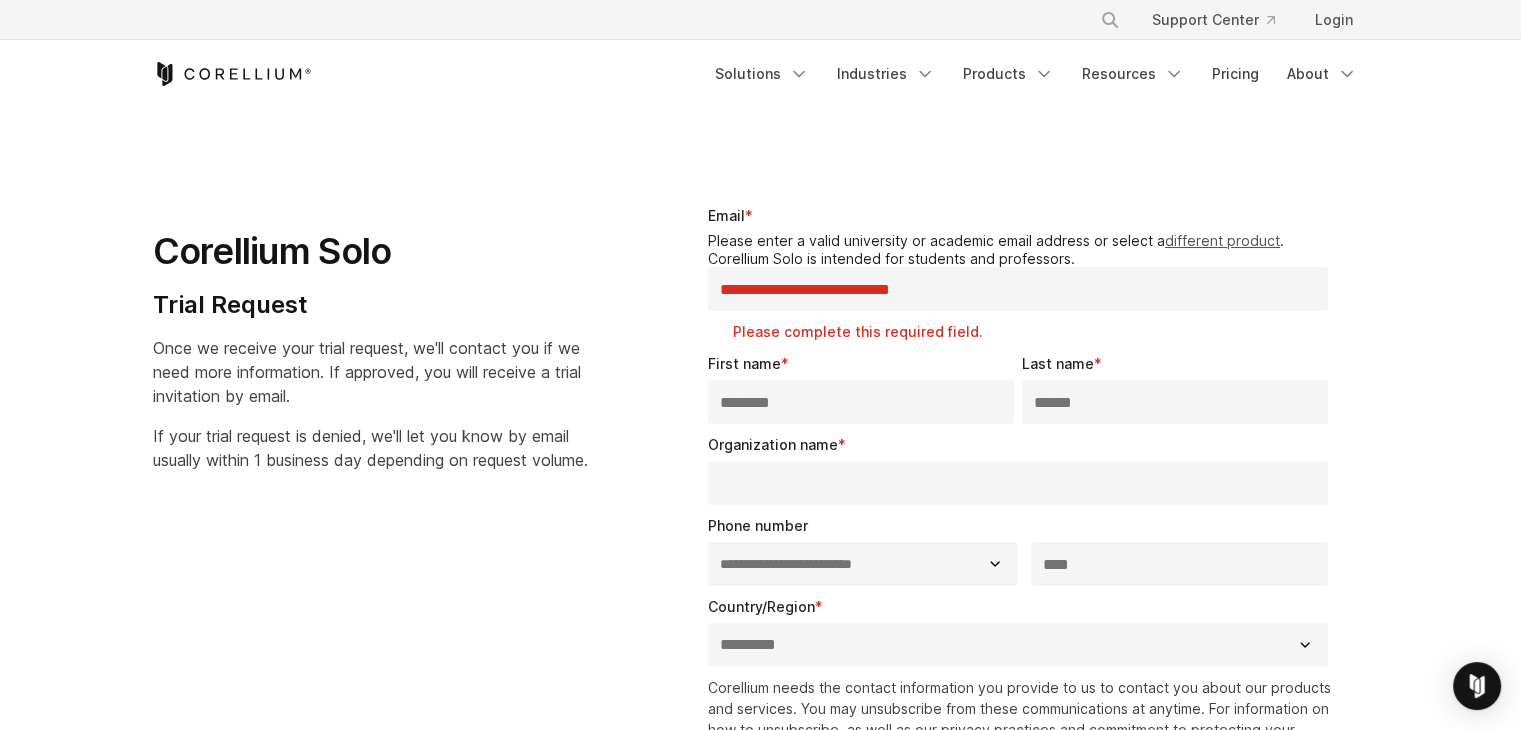 click on "different product" at bounding box center [1222, 240] 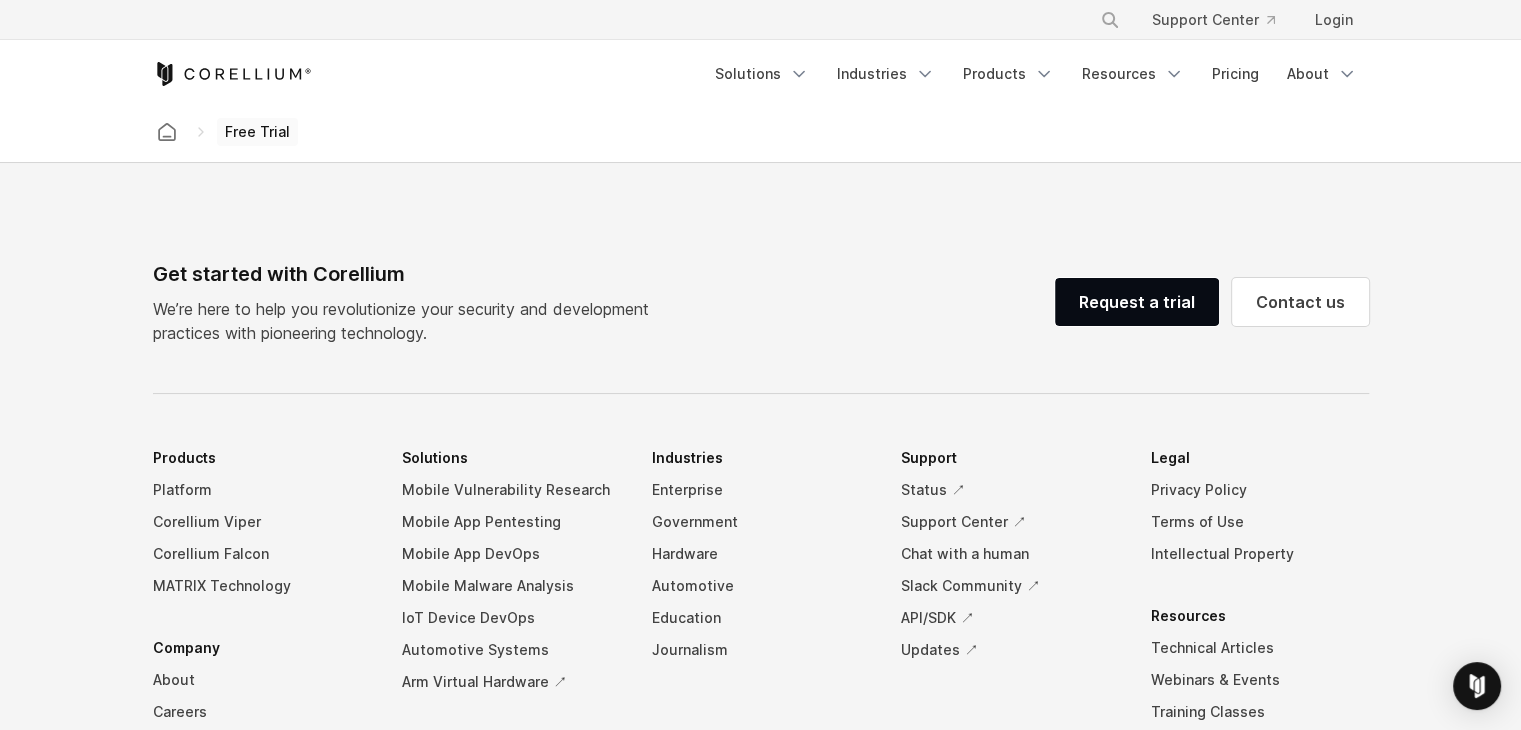 scroll, scrollTop: 948, scrollLeft: 0, axis: vertical 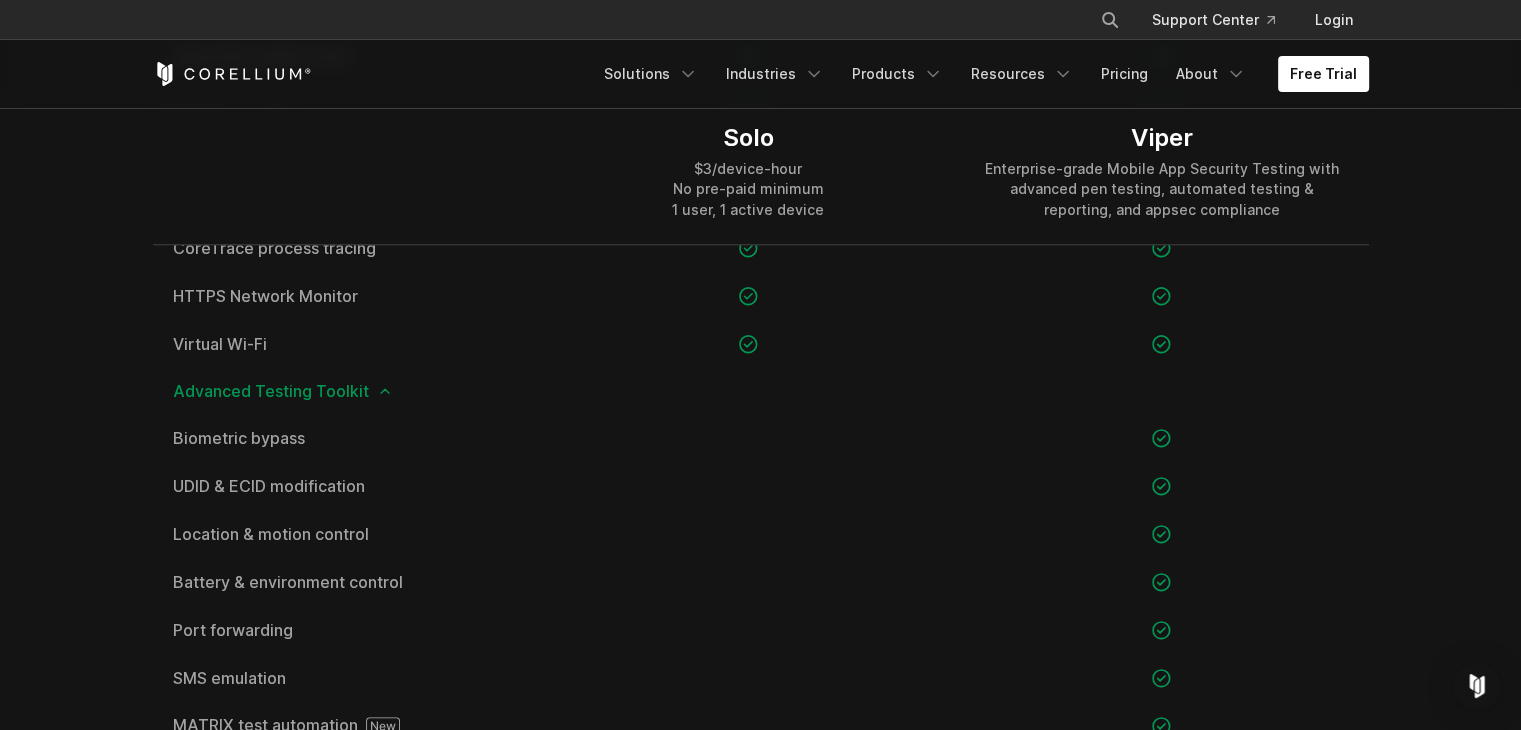click on "Advanced Testing Toolkit" at bounding box center (761, 391) 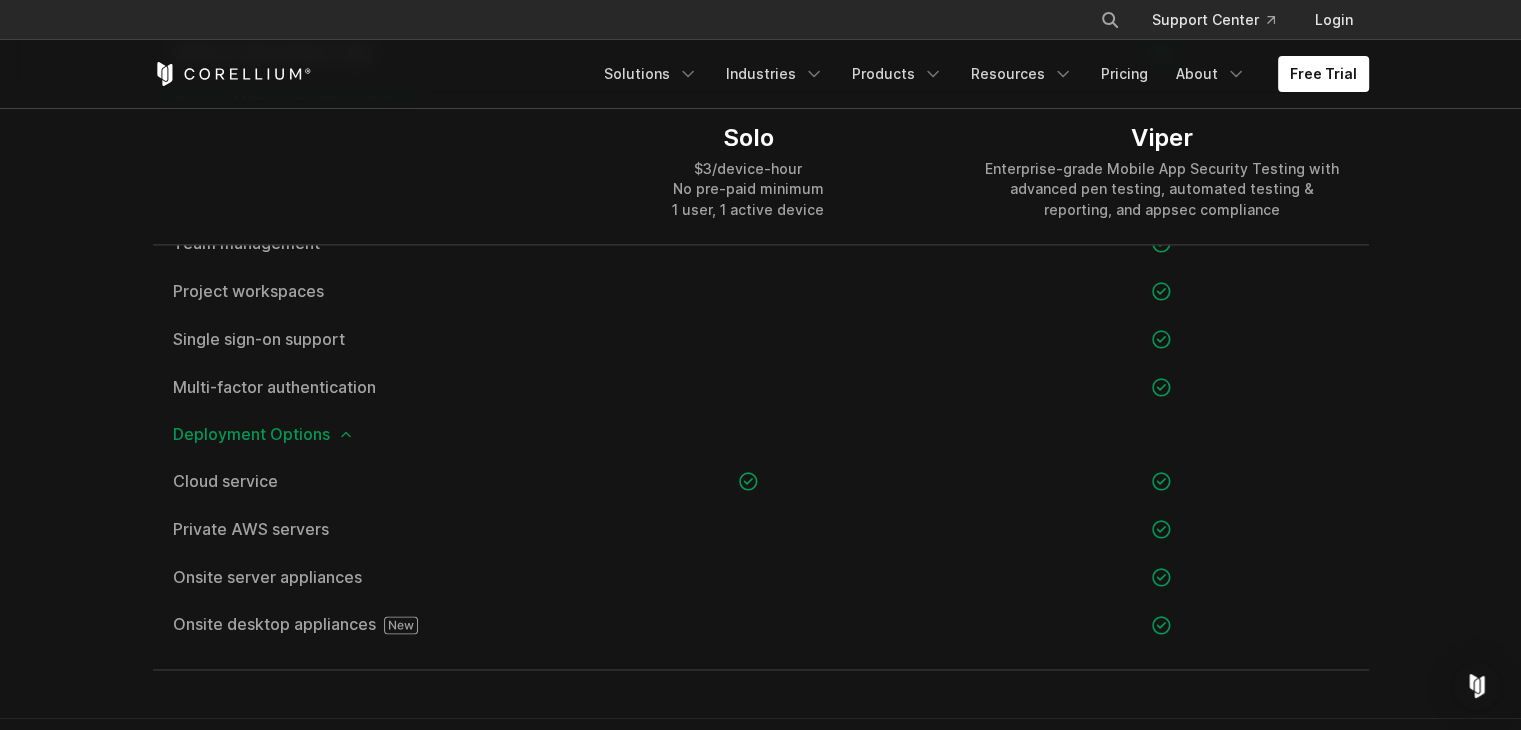 scroll, scrollTop: 2730, scrollLeft: 0, axis: vertical 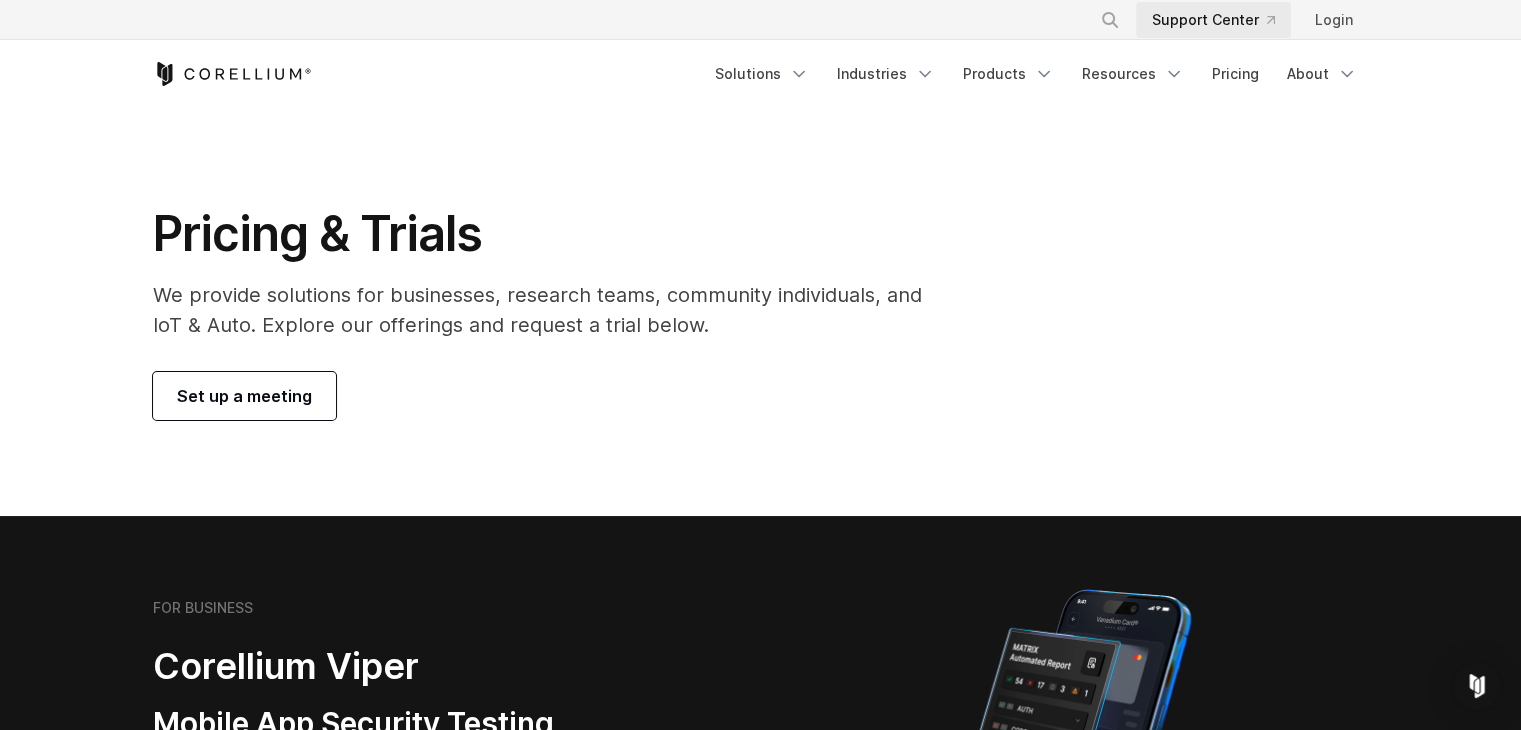 click on "Support Center" at bounding box center (1213, 20) 